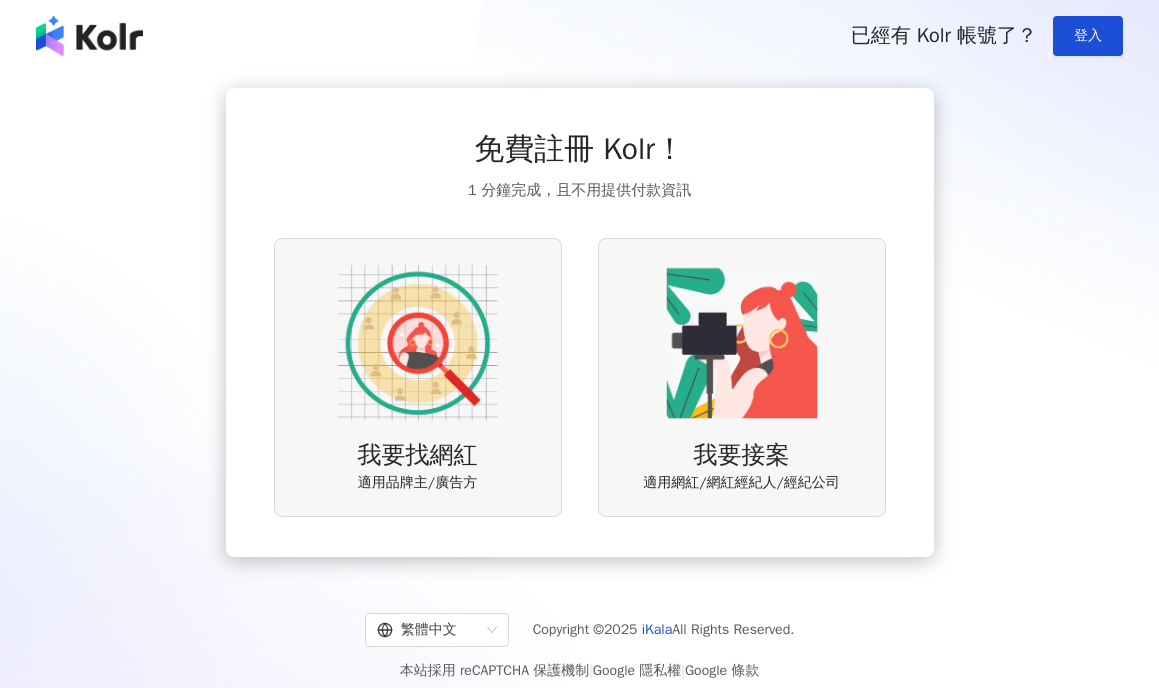 scroll, scrollTop: 0, scrollLeft: 0, axis: both 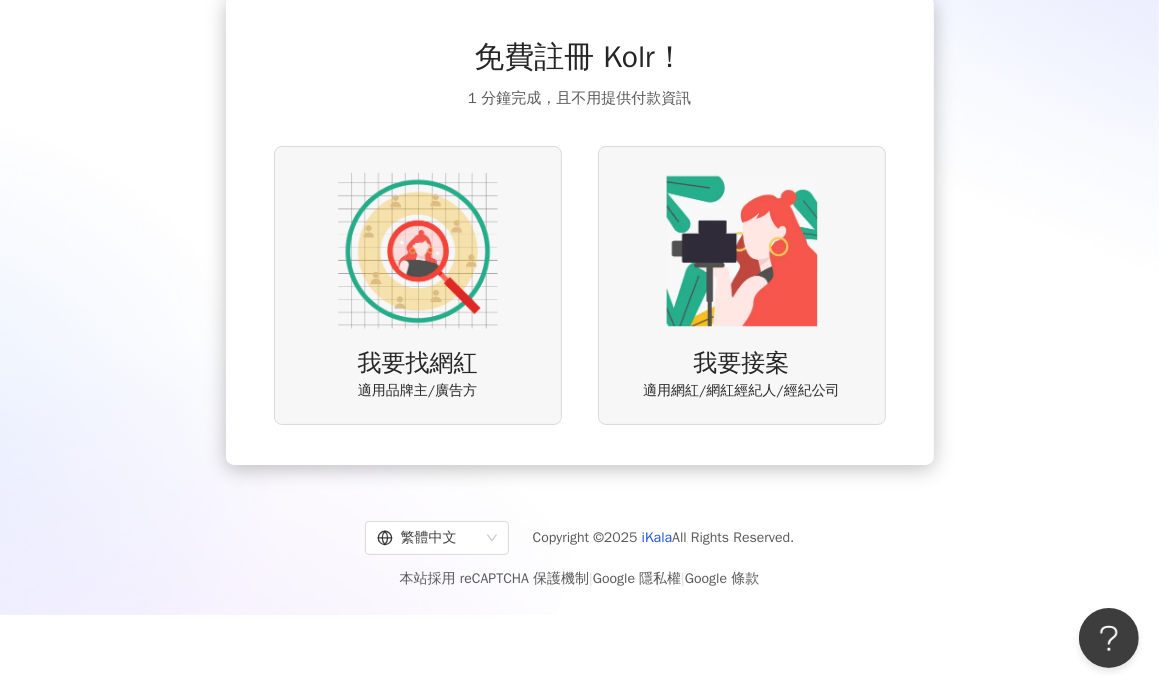 click at bounding box center [418, 251] 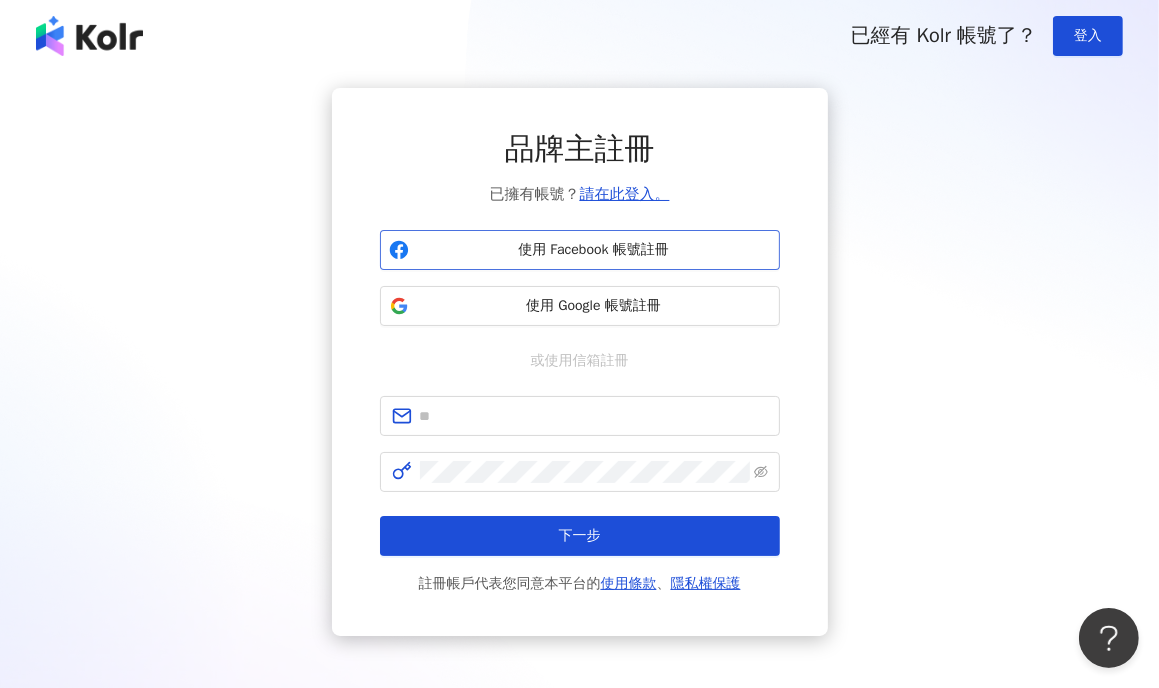 click on "使用 Facebook 帳號註冊" at bounding box center [594, 250] 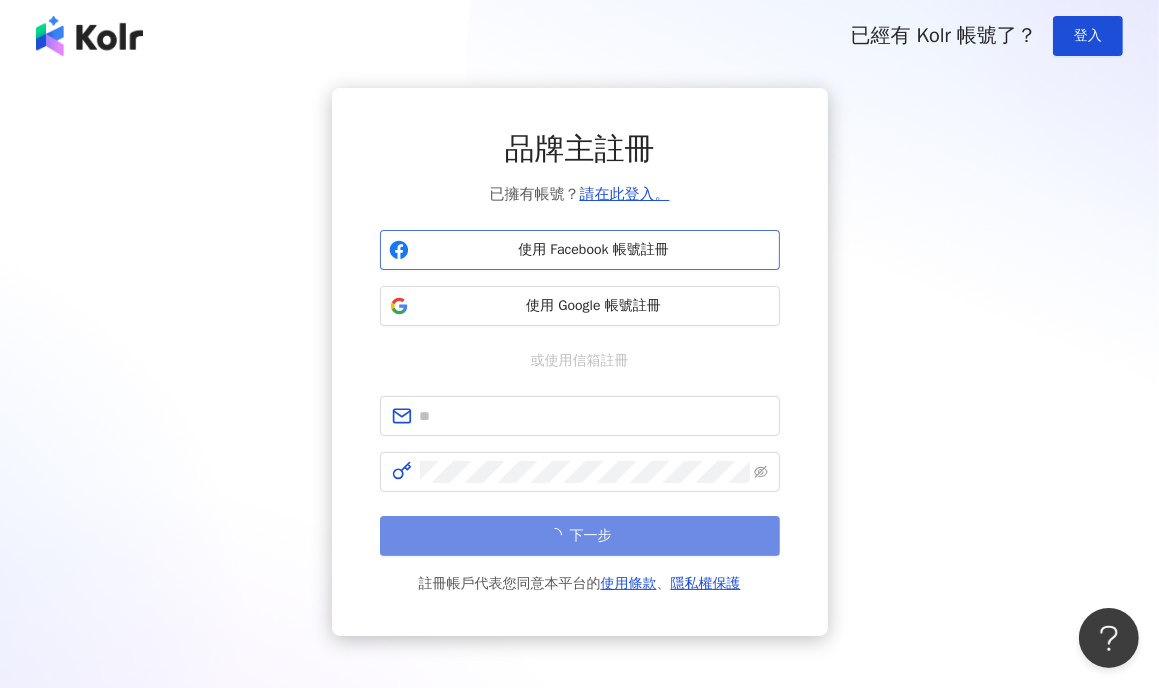 click on "使用 Facebook 帳號註冊" at bounding box center (594, 250) 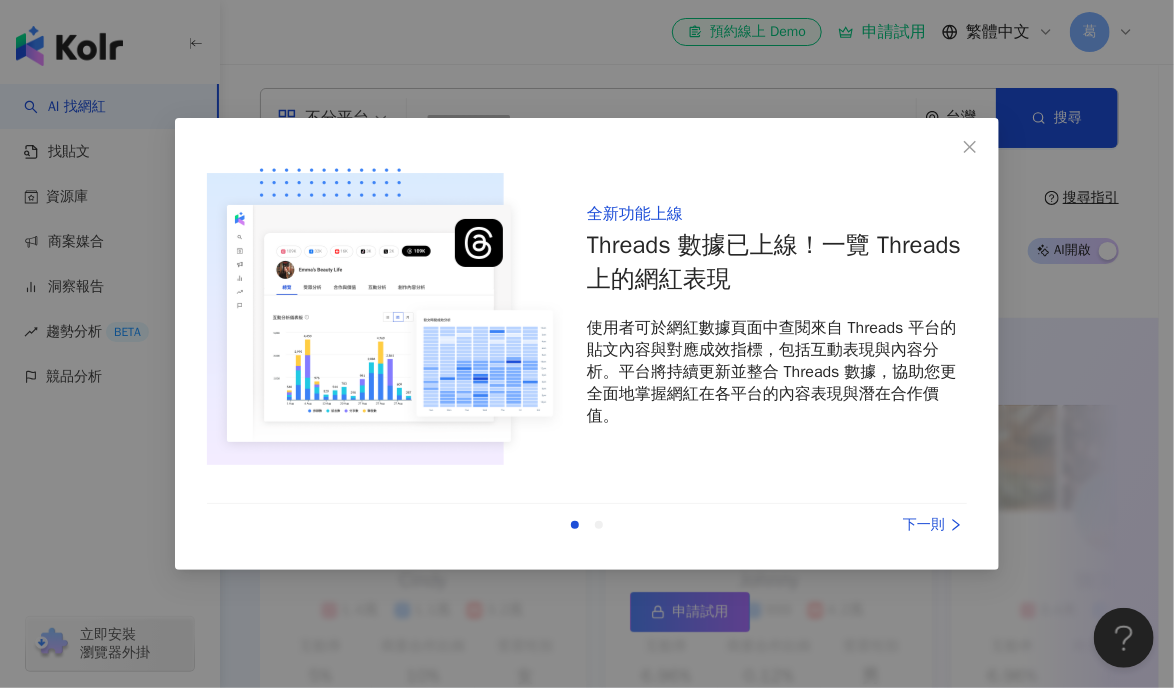 click on "下一則" at bounding box center [892, 525] 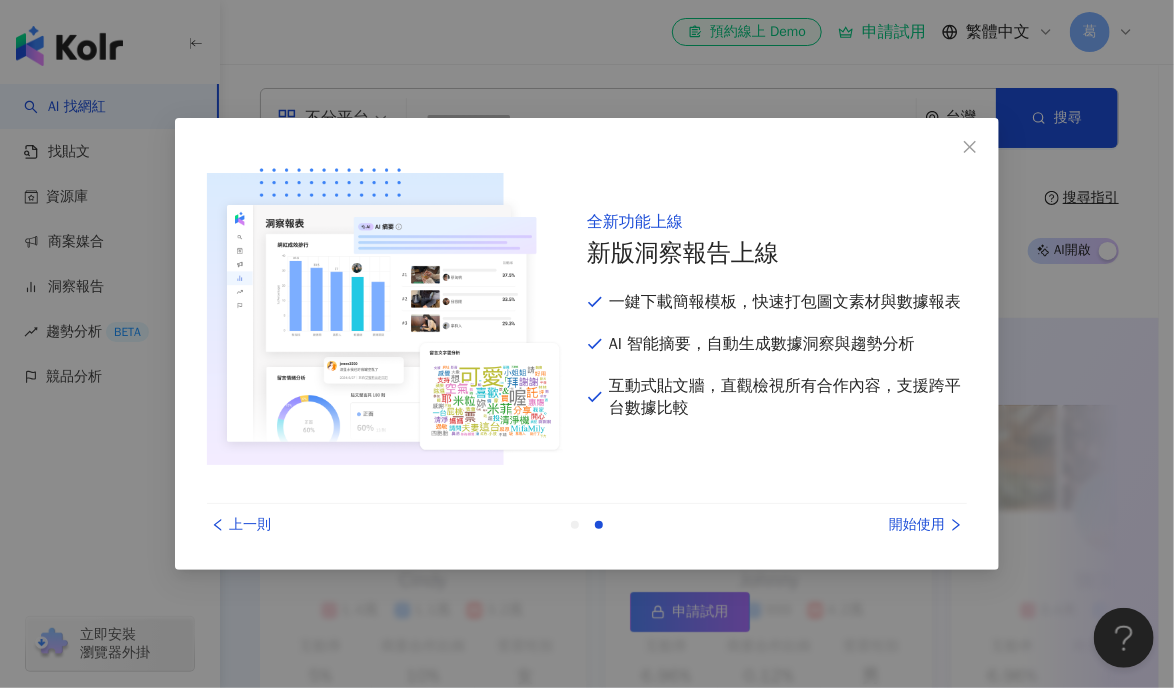 click on "開始使用" at bounding box center (892, 525) 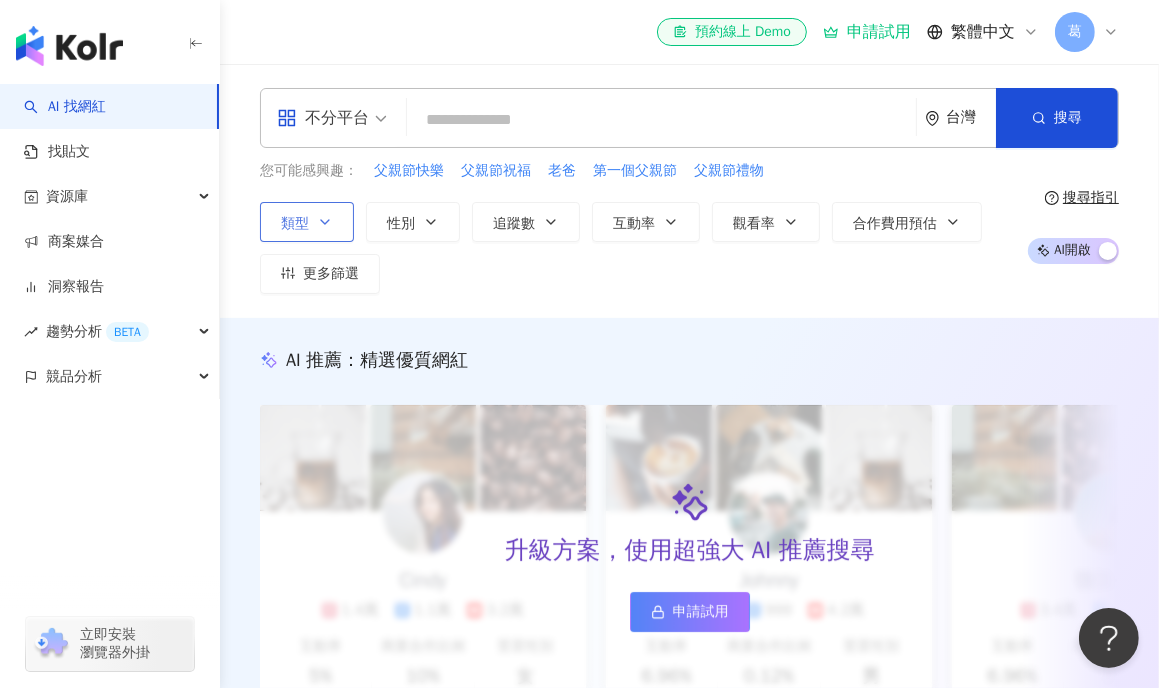 click on "類型" at bounding box center [295, 224] 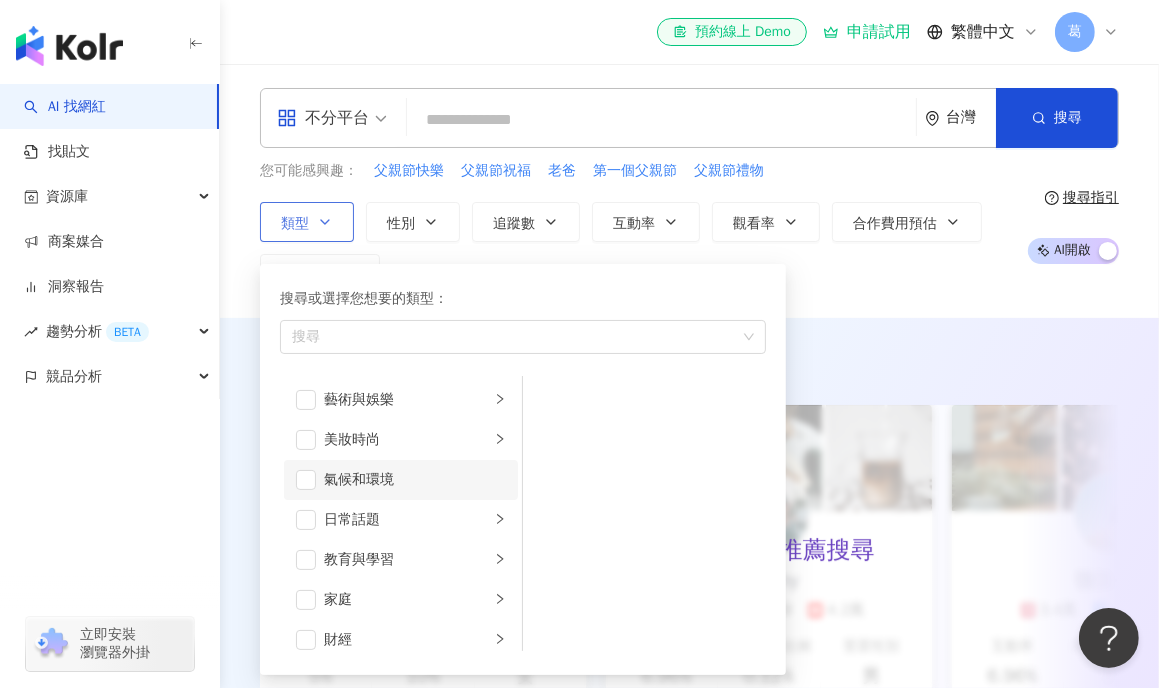 scroll, scrollTop: 300, scrollLeft: 0, axis: vertical 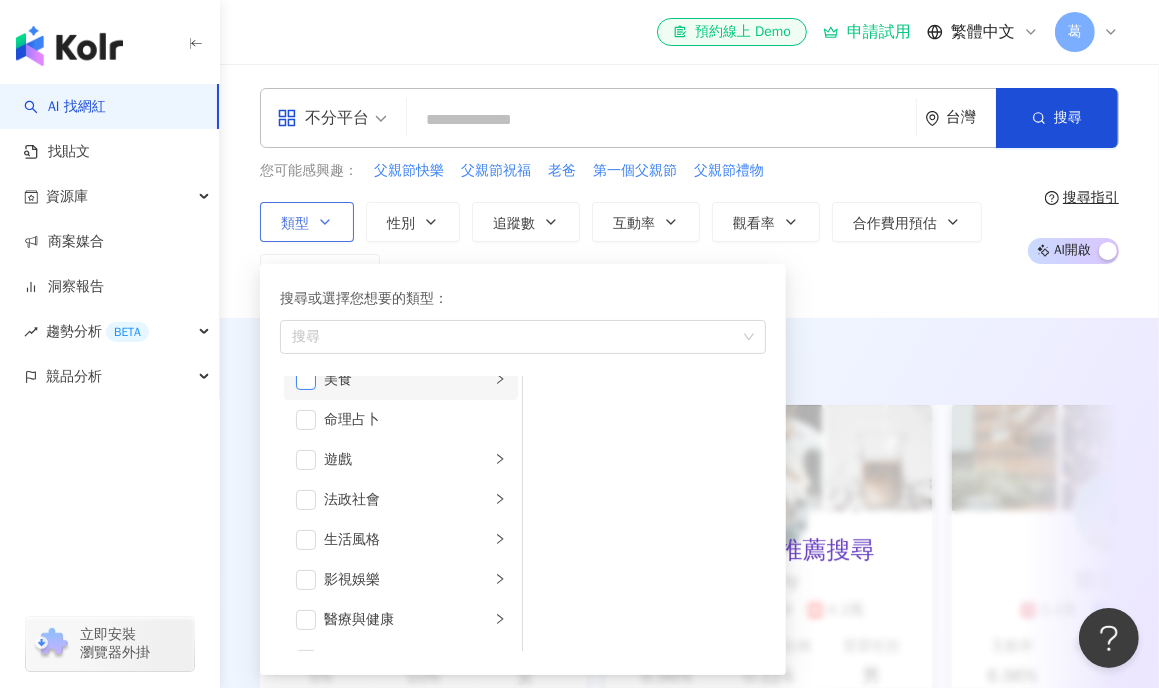 click at bounding box center (306, 380) 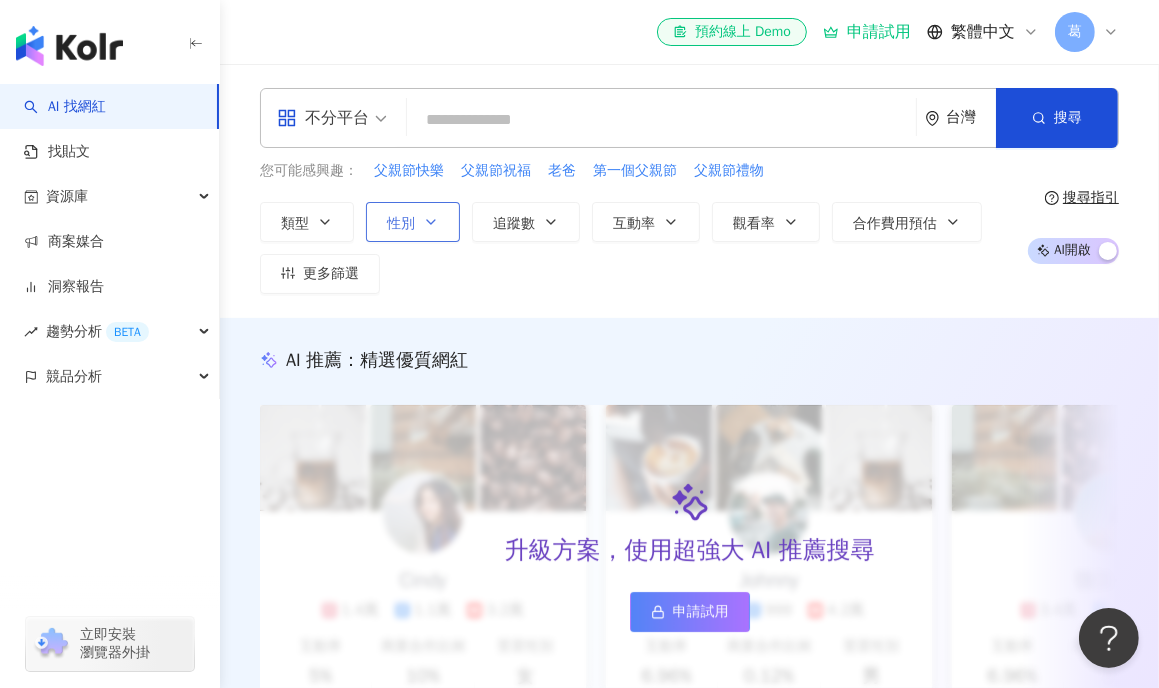 click on "性別" at bounding box center (401, 224) 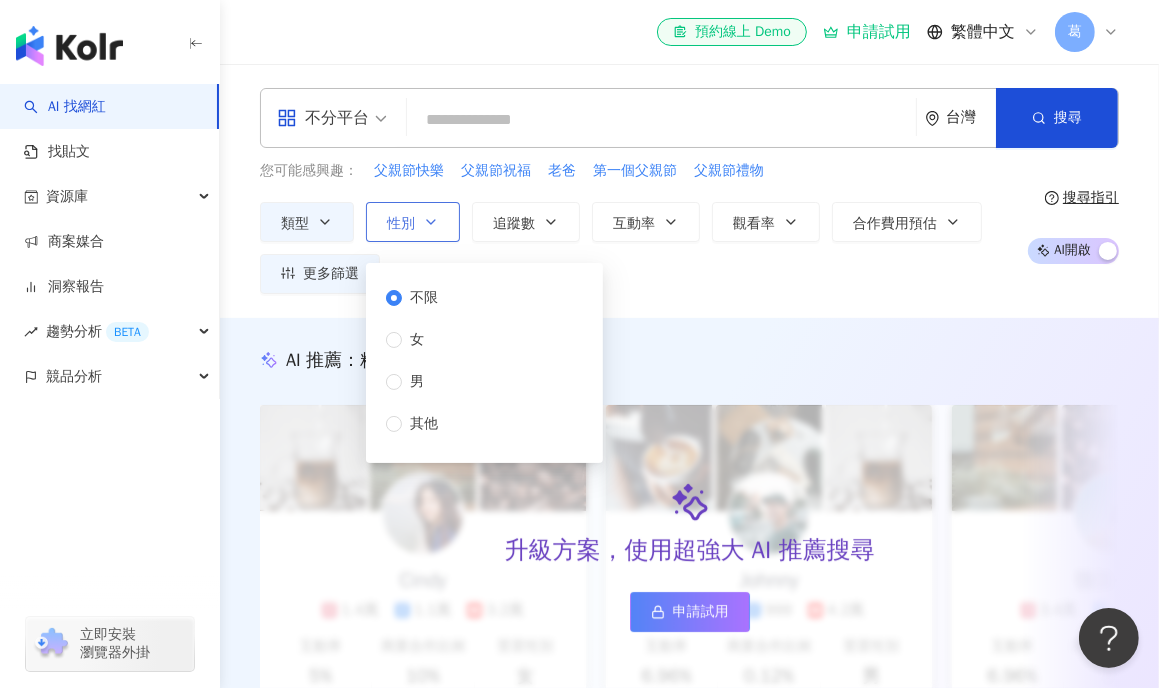 click on "性別" at bounding box center [401, 224] 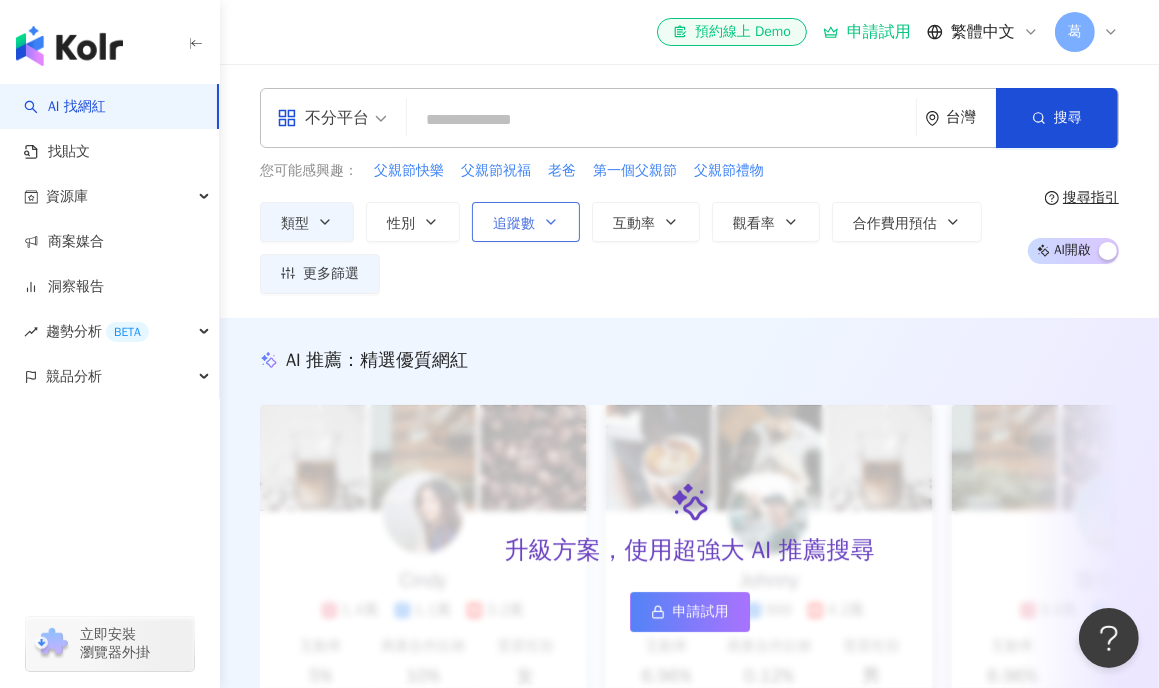 click on "追蹤數" at bounding box center (514, 224) 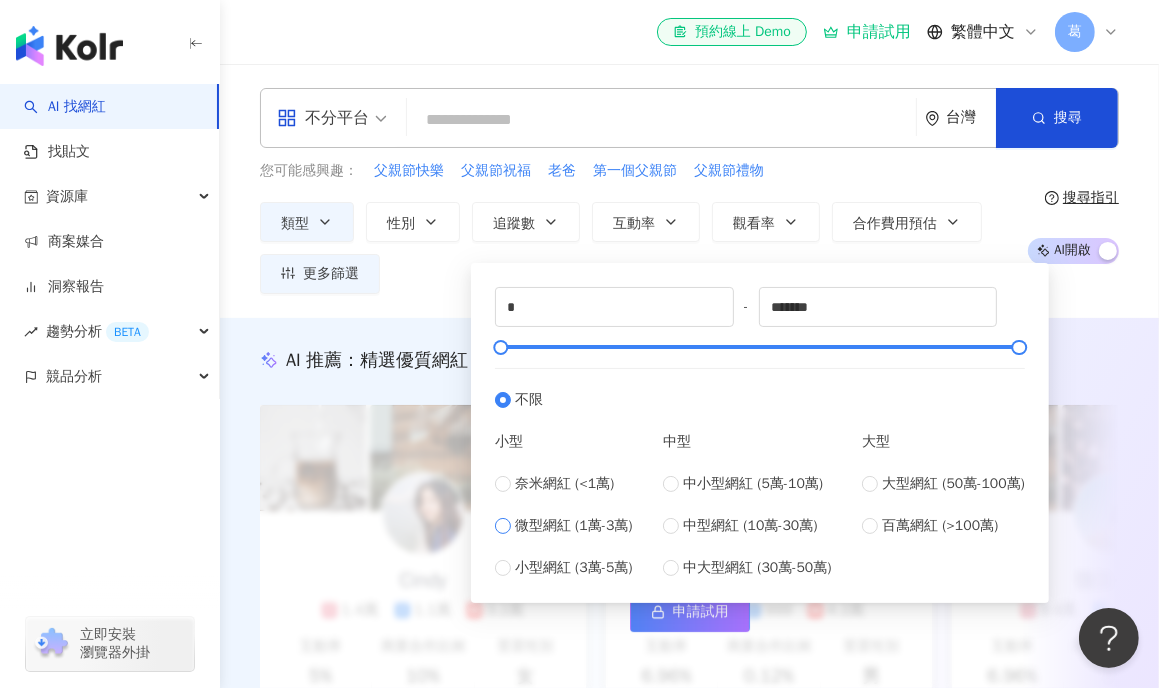 click on "微型網紅 (1萬-3萬)" at bounding box center (564, 526) 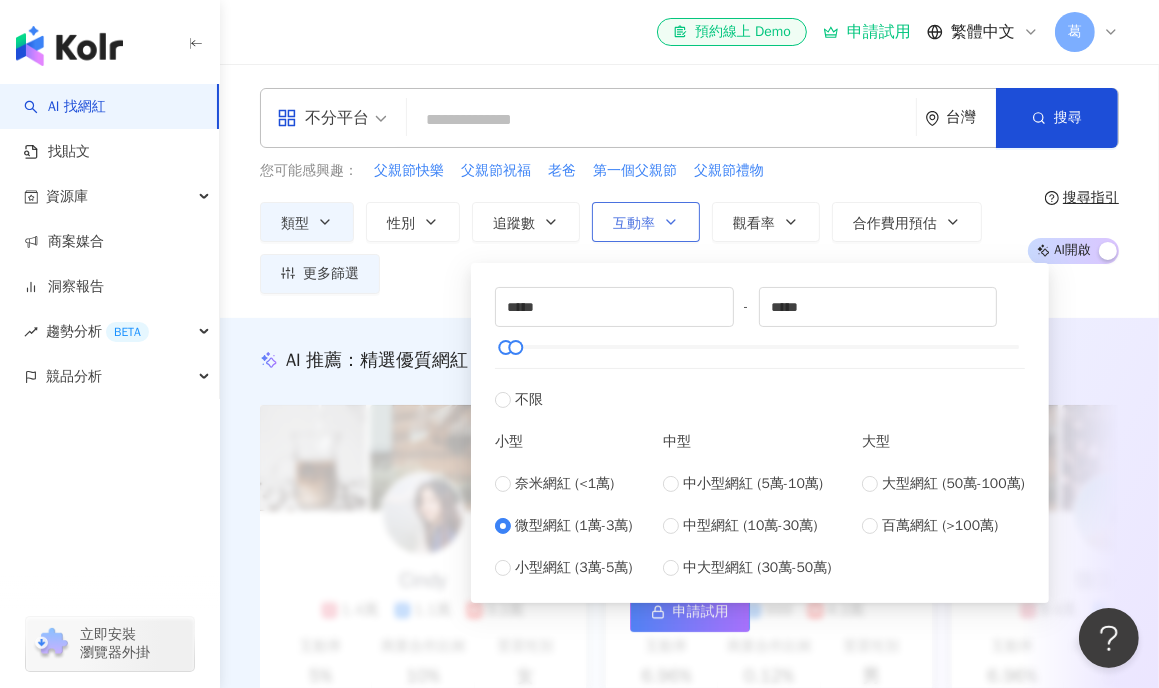 click on "互動率" at bounding box center (646, 222) 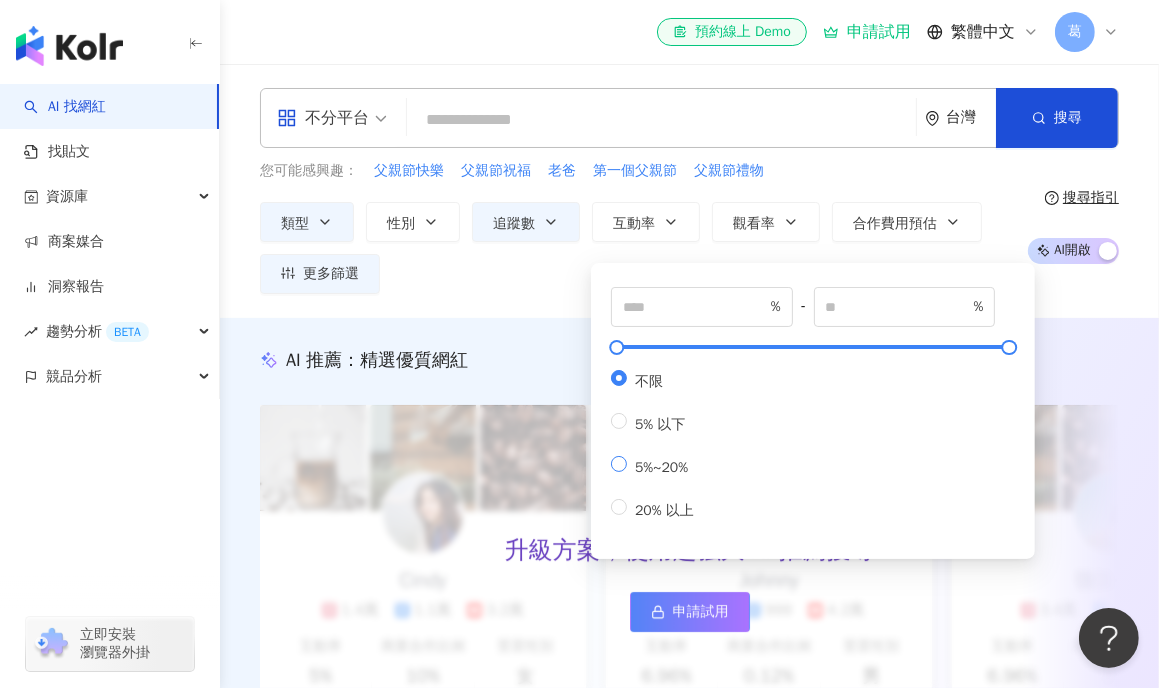 click on "5%~20%" at bounding box center (661, 467) 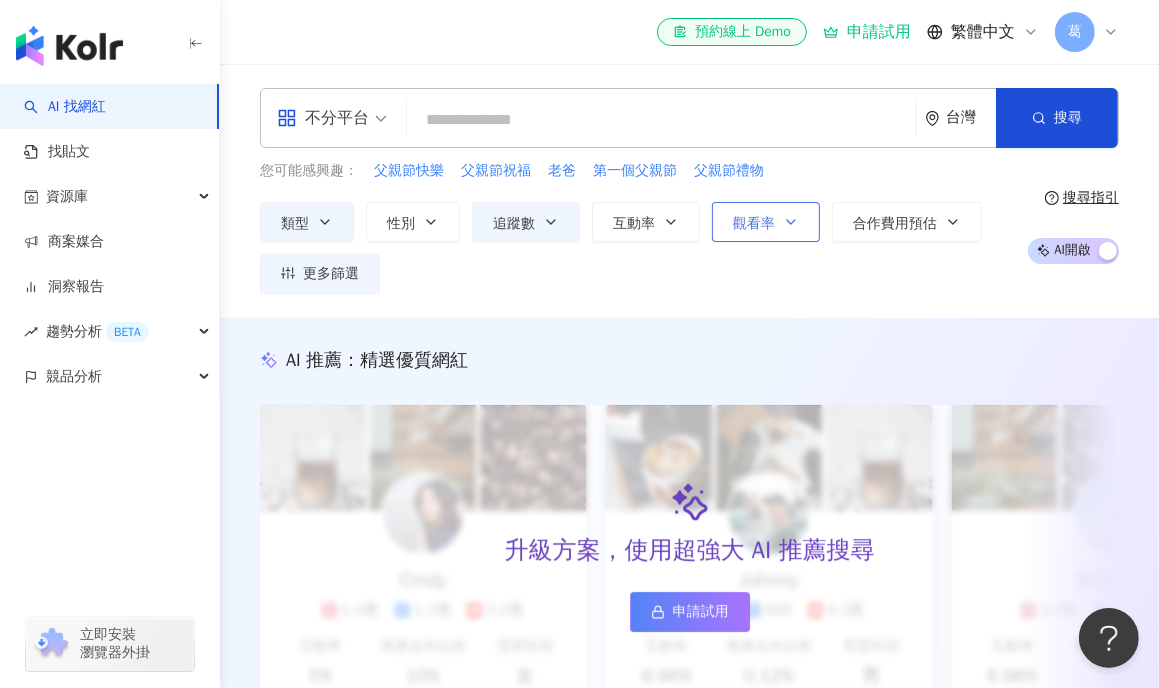 click on "觀看率" at bounding box center (754, 224) 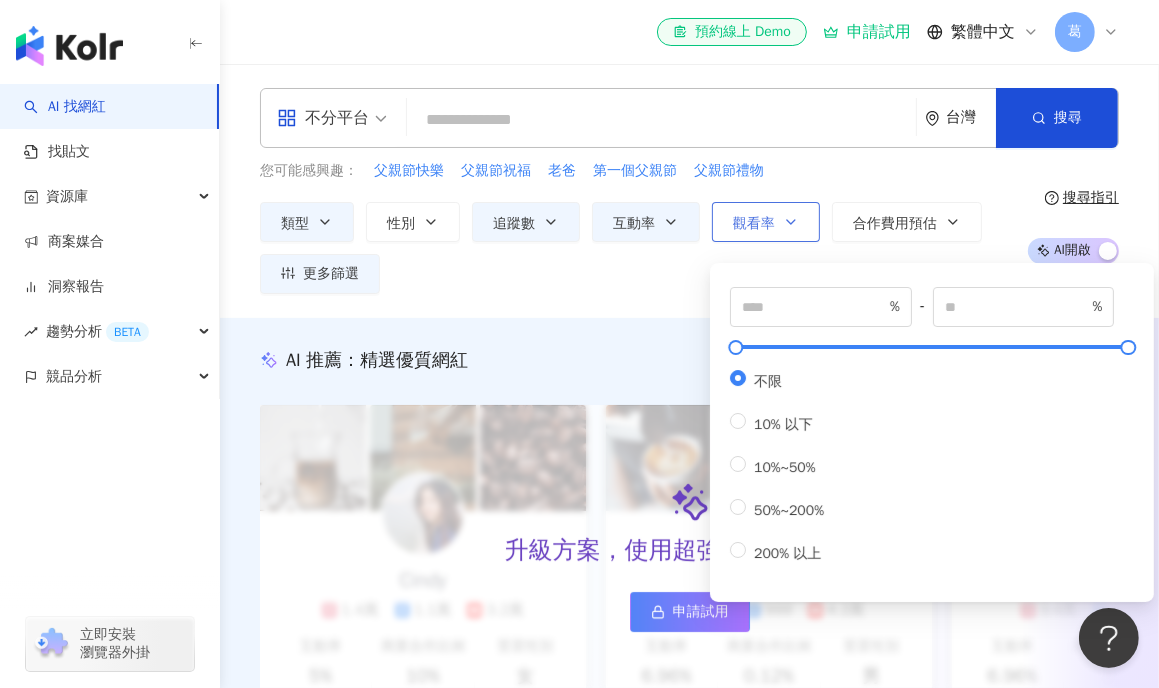 click on "觀看率" at bounding box center [754, 224] 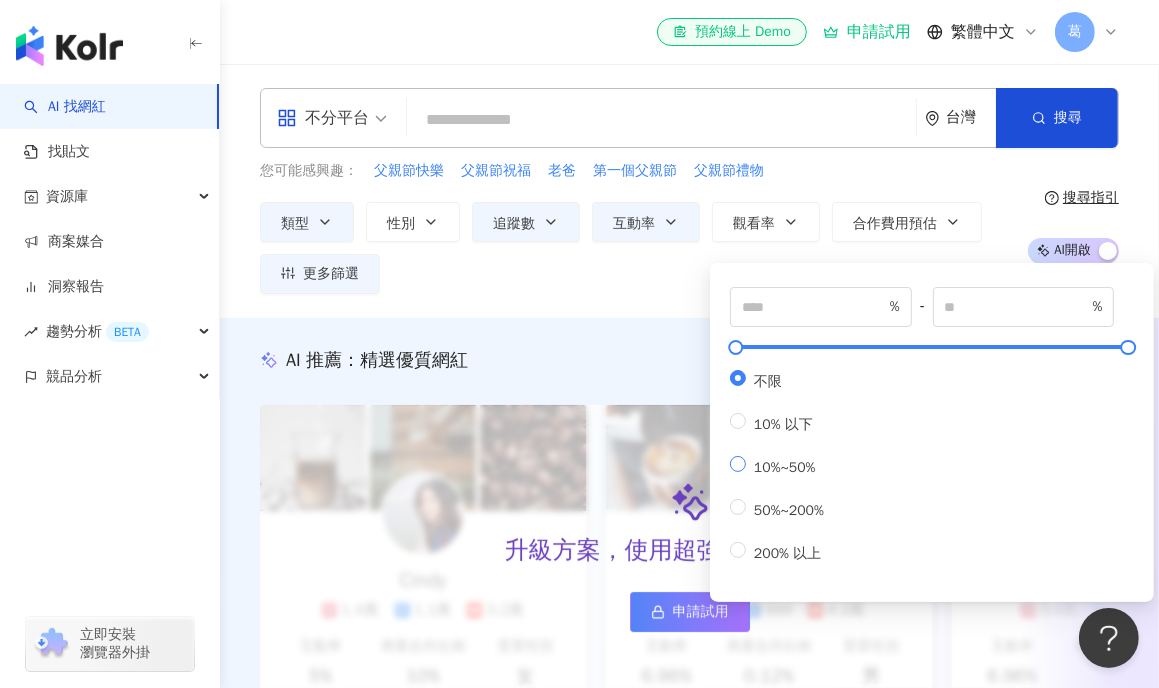 click on "10%~50%" at bounding box center (785, 467) 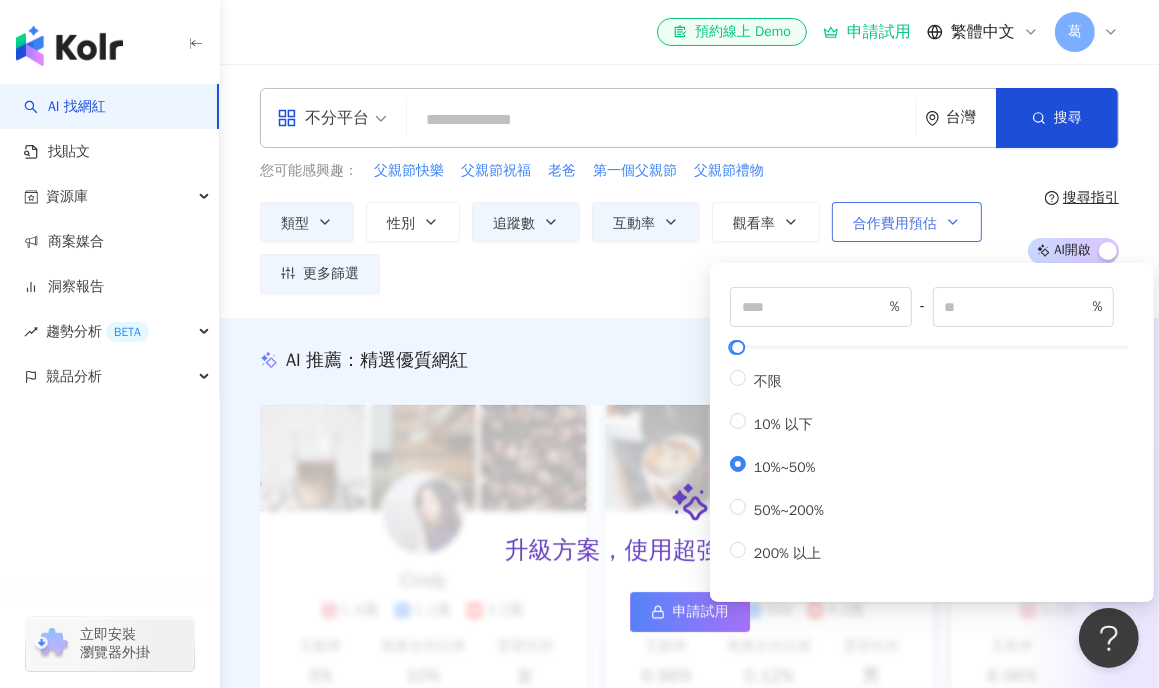 click on "合作費用預估" at bounding box center (907, 222) 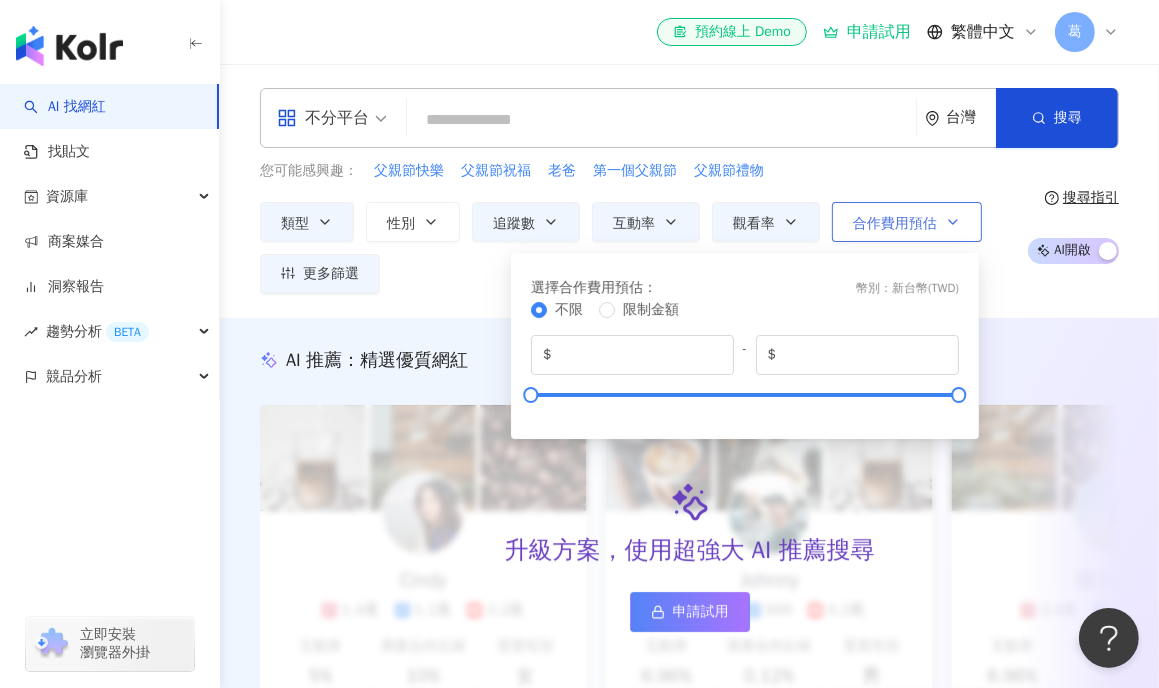 click on "合作費用預估" at bounding box center [907, 222] 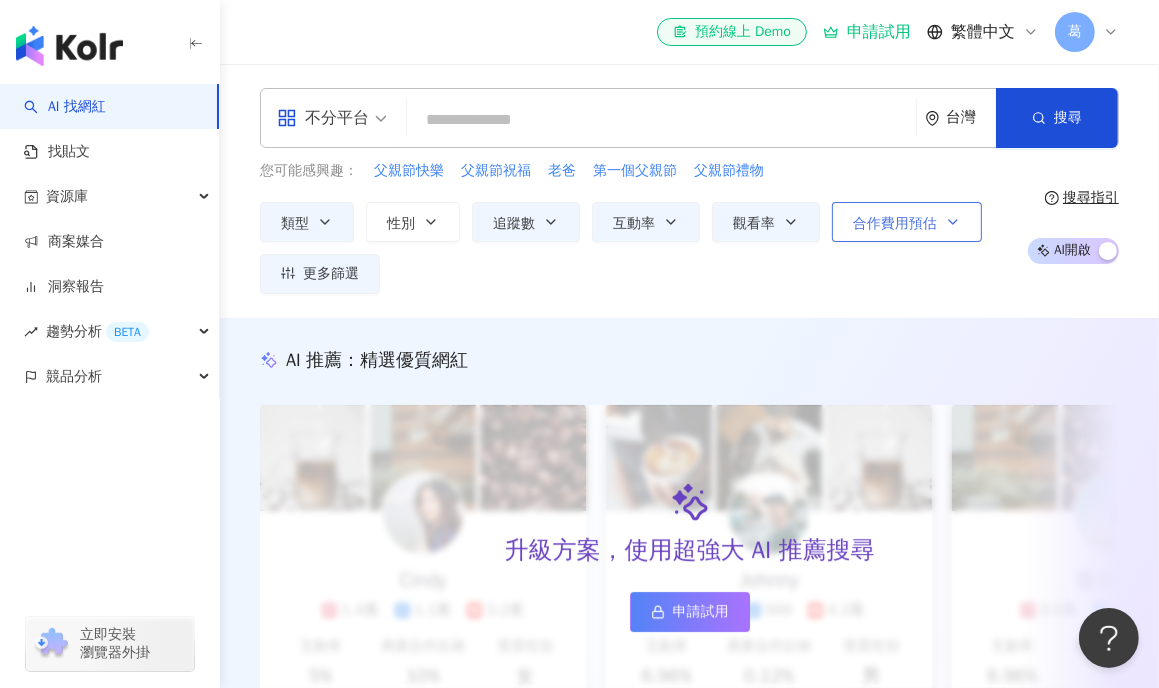 click on "合作費用預估" at bounding box center (907, 222) 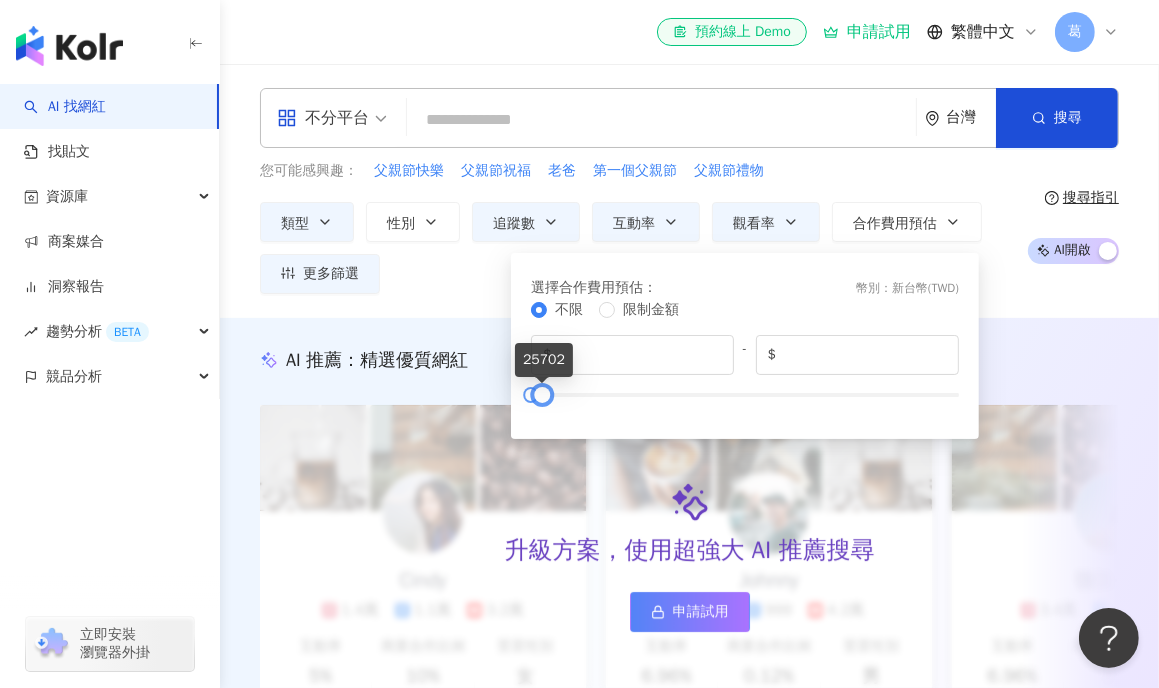 drag, startPoint x: 957, startPoint y: 394, endPoint x: 540, endPoint y: 399, distance: 417.02997 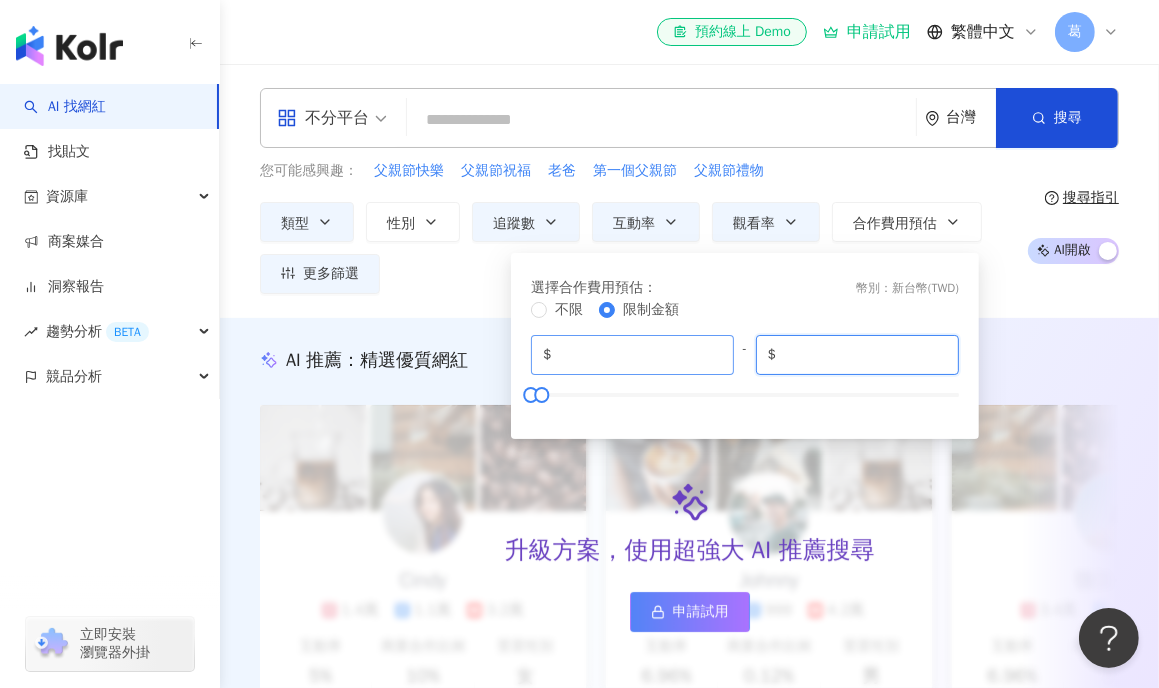 drag, startPoint x: 849, startPoint y: 358, endPoint x: 688, endPoint y: 357, distance: 161.00311 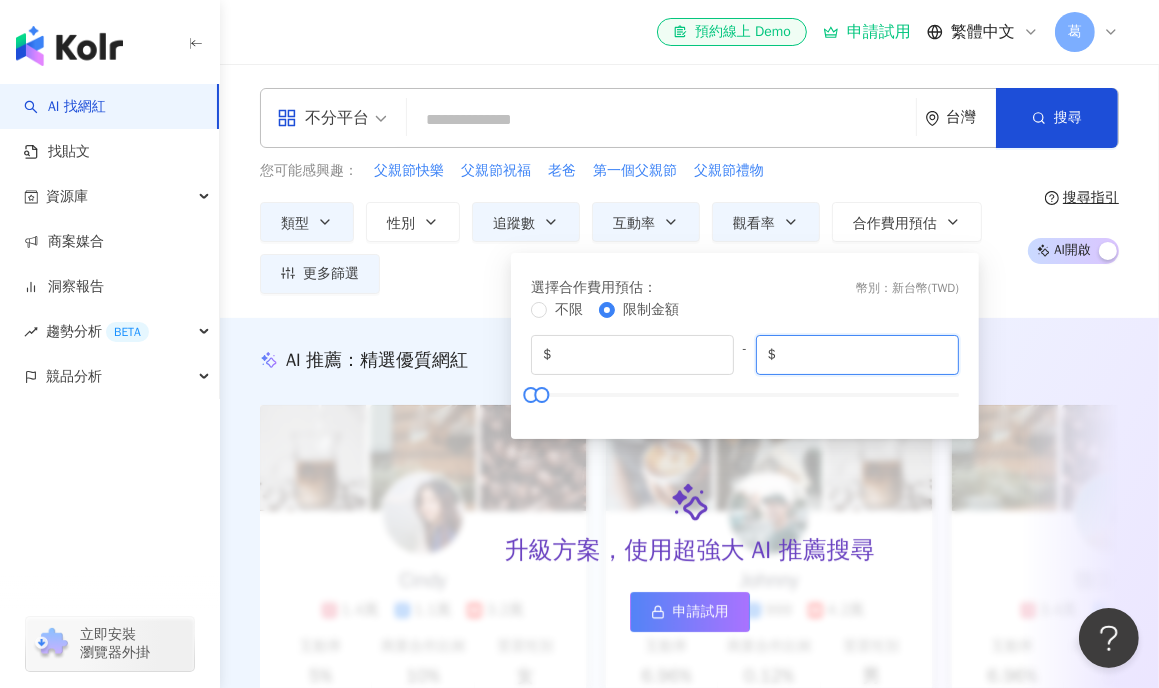 type on "*****" 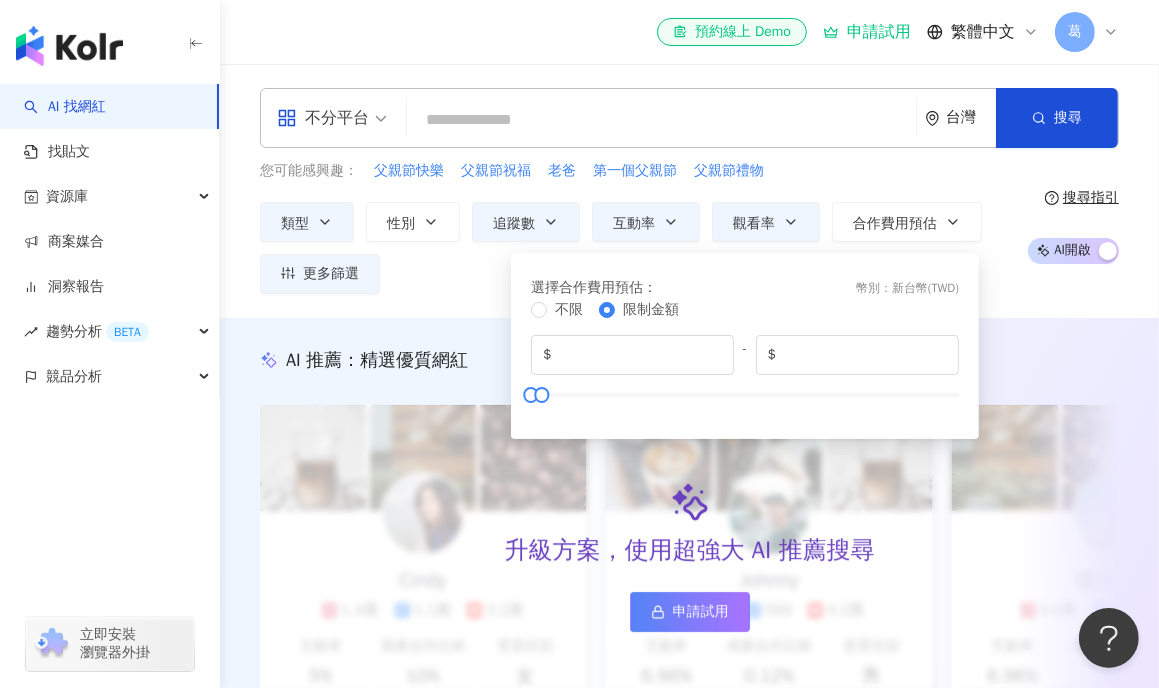 click on "類型 性別 追蹤數 互動率 觀看率 合作費用預估  更多篩選 不限 女 男 其他 *****  -  ***** 不限 小型 奈米網紅 (<[NUMBER]) 微型網紅 ([NUMBER]-[NUMBER]) 小型網紅 ([NUMBER]-[NUMBER]) 中型 中小型網紅 ([NUMBER]-[NUMBER]) 中型網紅 ([NUMBER]-[NUMBER]) 中大型網紅 ([NUMBER]-[NUMBER]) 大型 大型網紅 ([NUMBER]-[NUMBER]) 百萬網紅 (>[NUMBER]) * %  -  ** % 不限 5% 以下 5%~[NUMBER]% [NUMBER]% 以上 ** %  -  ** % 不限 [NUMBER]% 以下 [NUMBER]%~[NUMBER]% [NUMBER]%~[NUMBER]% [NUMBER]% 以上 選擇合作費用預估  ： 幣別 ： 新台幣 ( TWD ) 不限 限制金額 $ *  -  $ *****" at bounding box center [636, 248] 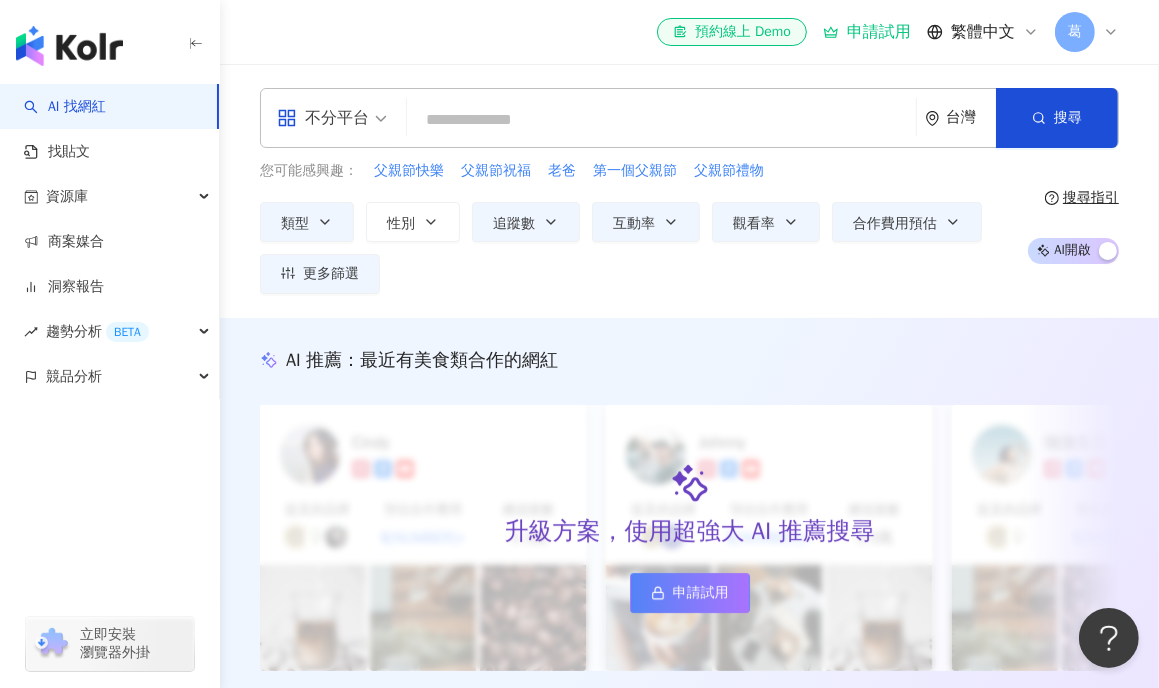 click on "不分平台 台灣 搜尋 您可能感興趣： 父親節快樂  父親節祝福  老爸  第一個父親節  父親節禮物  類型 性別 追蹤數 互動率 觀看率 合作費用預估  更多篩選 不限 女 男 其他 *****  -  ***** 不限 小型 奈米網紅 (<[NUMBER]) 微型網紅 ([NUMBER]-[NUMBER]) 小型網紅 ([NUMBER]-[NUMBER]) 中型 中小型網紅 ([NUMBER]-[NUMBER]) 中型網紅 ([NUMBER]-[NUMBER]) 中大型網紅 ([NUMBER]-[NUMBER]) 大型 大型網紅 ([NUMBER]-[NUMBER]) 百萬網紅 (>[NUMBER]) * %  -  ** % 不限 5% 以下 5%~[NUMBER]% [NUMBER]% 以上 ** %  -  ** % 不限 [NUMBER]% 以下 [NUMBER]%~[NUMBER]% [NUMBER]%~[NUMBER]% [NUMBER]% 以上 選擇合作費用預估  ： 幣別 ： 新台幣 ( TWD ) 不限 限制金額 $ *  -  $ ***** 搜尋指引 AI  開啟 AI  關閉" at bounding box center (689, 191) 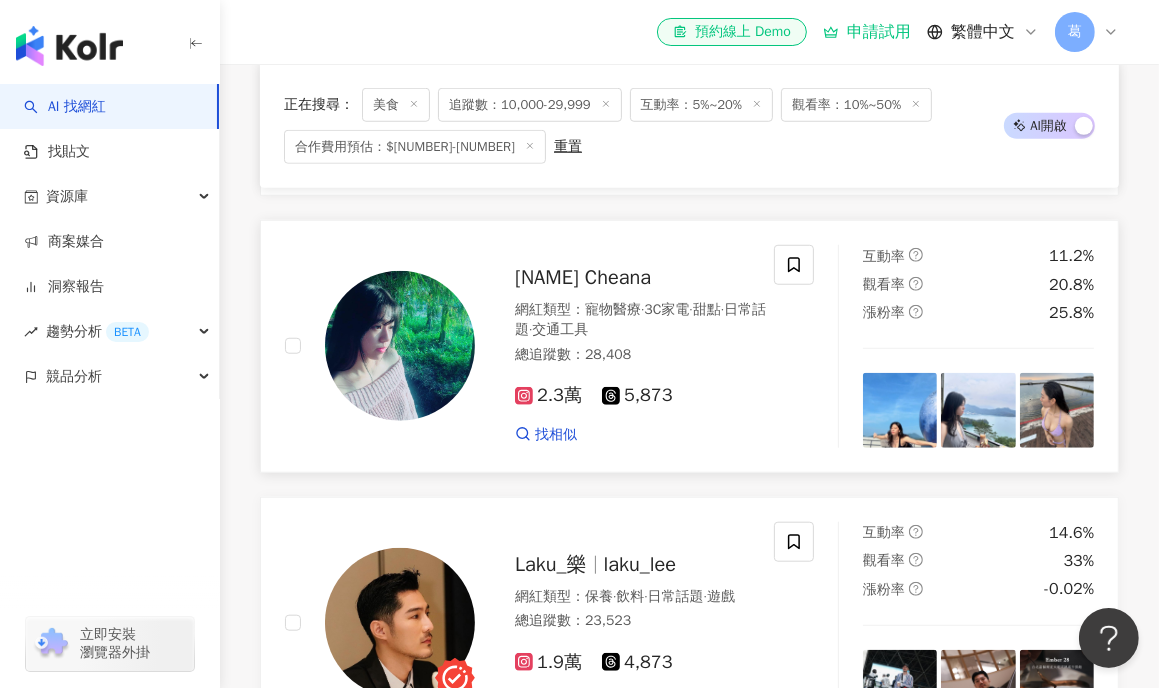 scroll, scrollTop: 900, scrollLeft: 0, axis: vertical 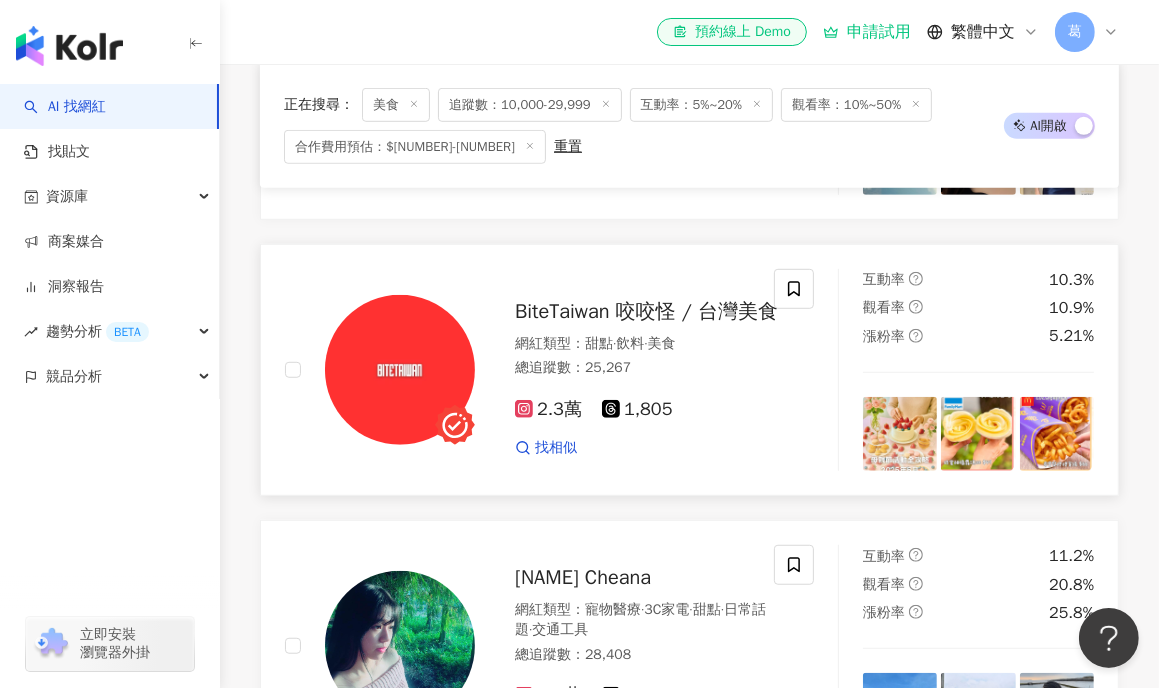 click on "BiteTaiwan 咬咬怪 / 台灣美食" at bounding box center [646, 311] 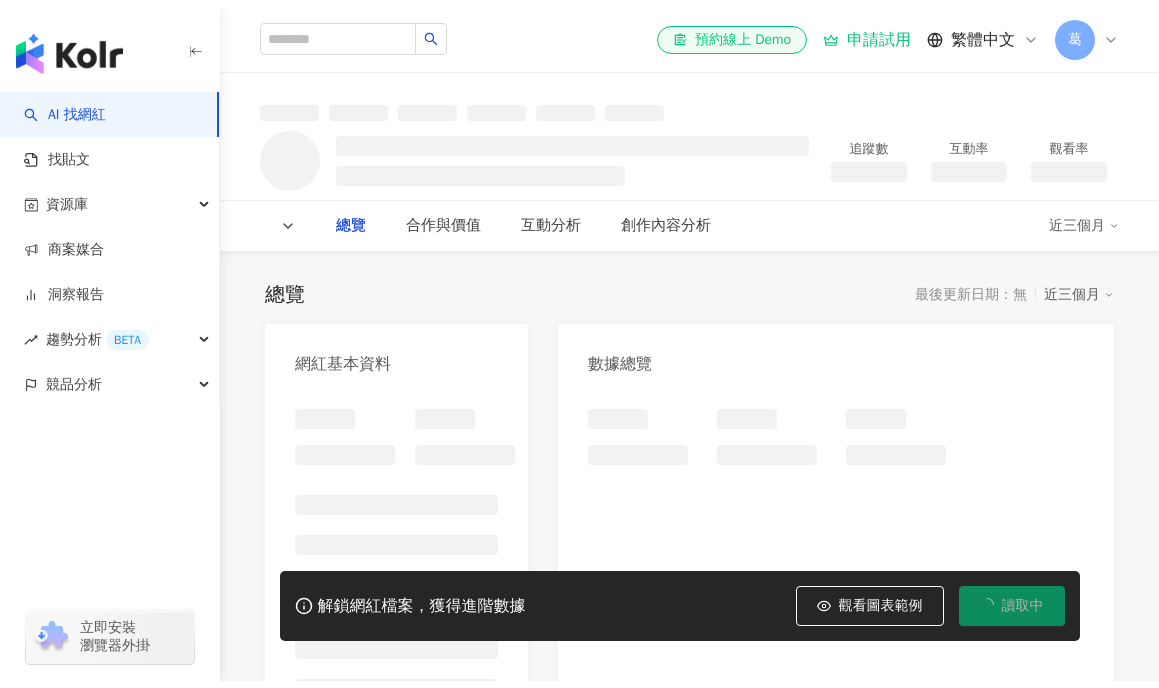 scroll, scrollTop: 0, scrollLeft: 0, axis: both 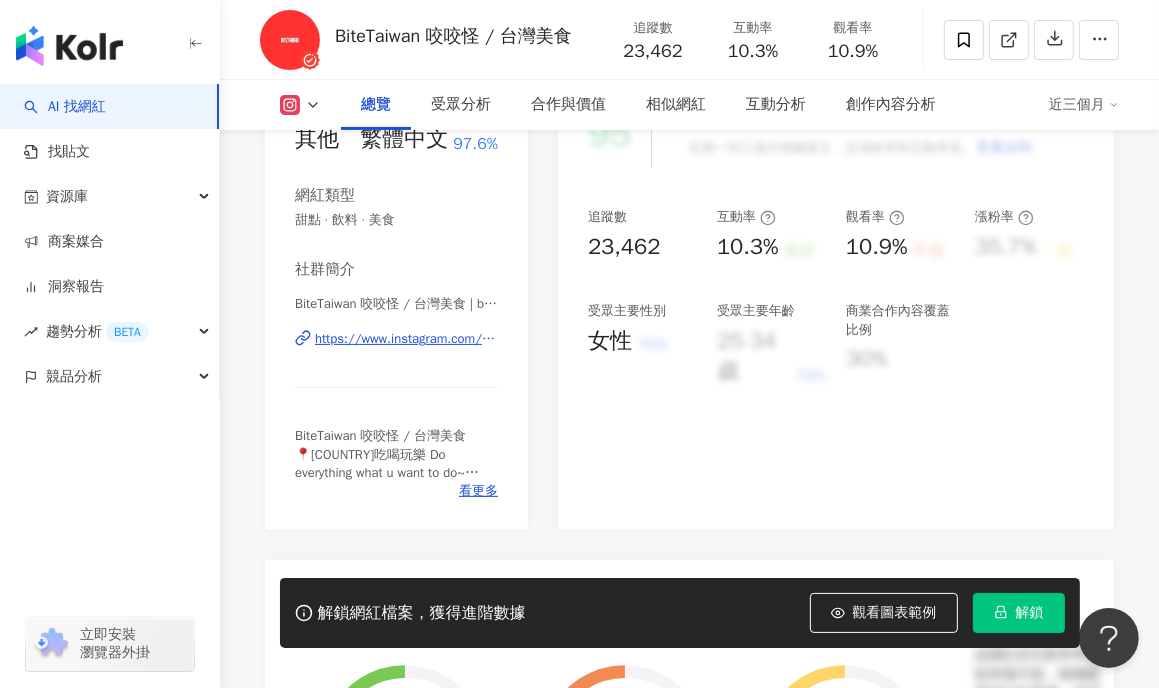 click on "https://www.instagram.com/bitetaiwan/" at bounding box center [406, 339] 